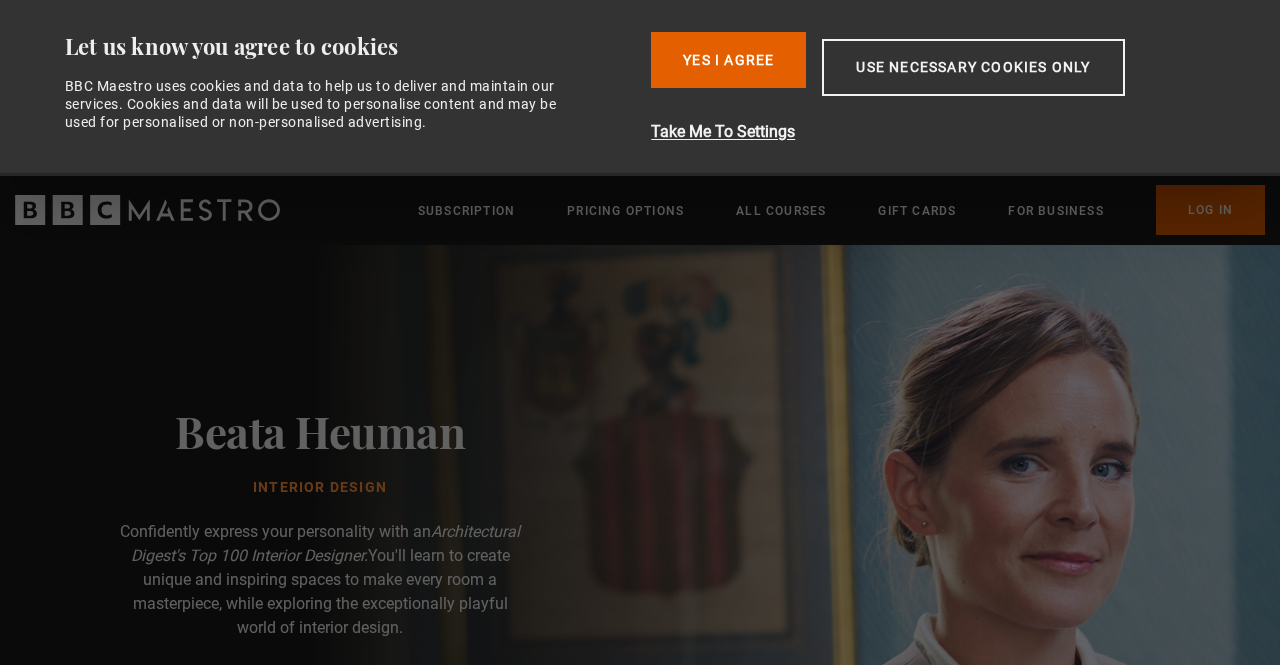 scroll, scrollTop: 0, scrollLeft: 0, axis: both 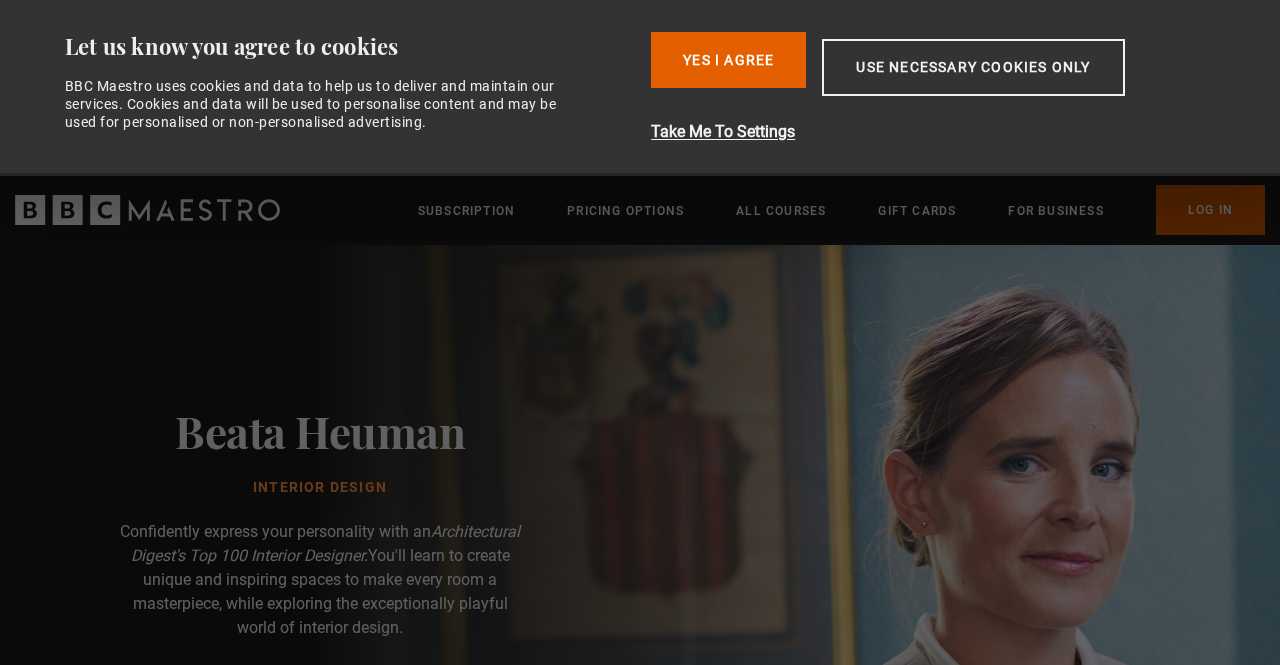 drag, startPoint x: 0, startPoint y: 0, endPoint x: 1206, endPoint y: 216, distance: 1225.1906 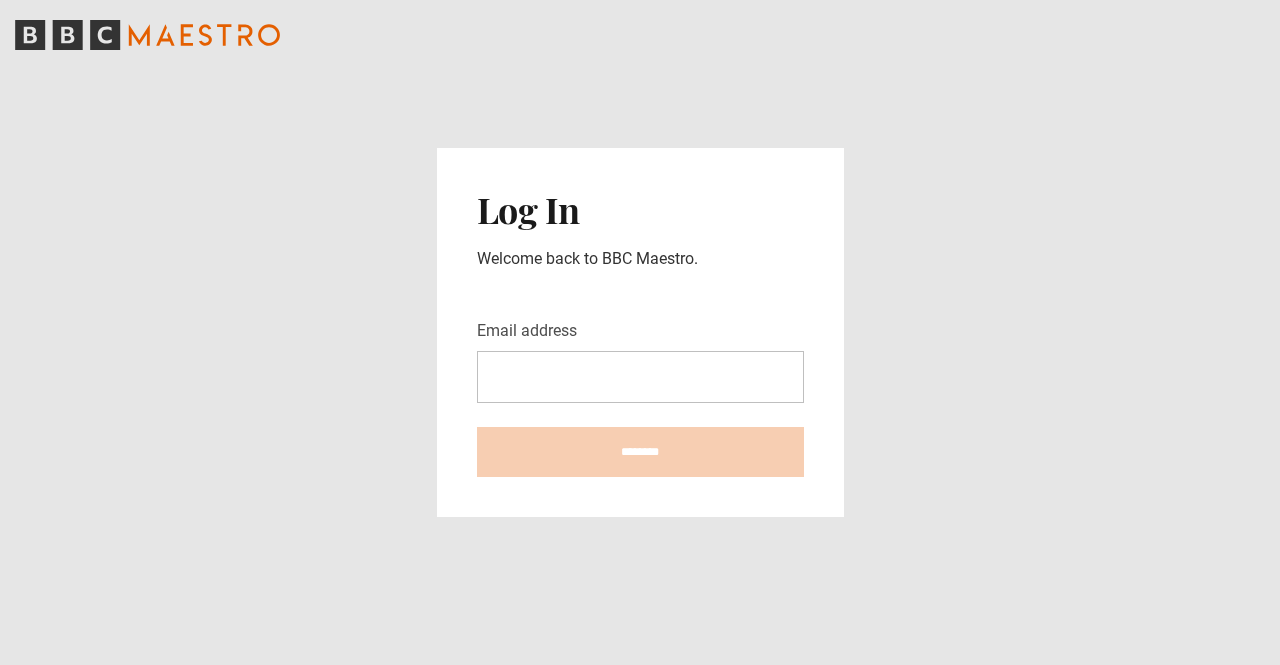 scroll, scrollTop: 0, scrollLeft: 0, axis: both 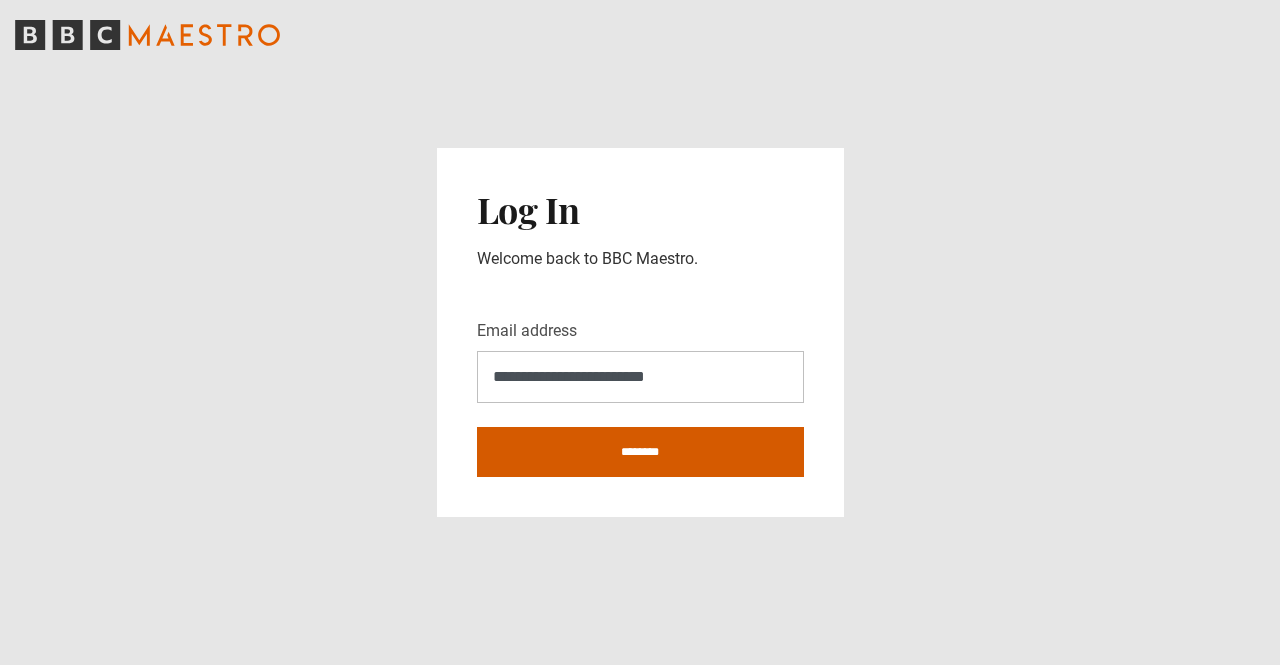 type on "**********" 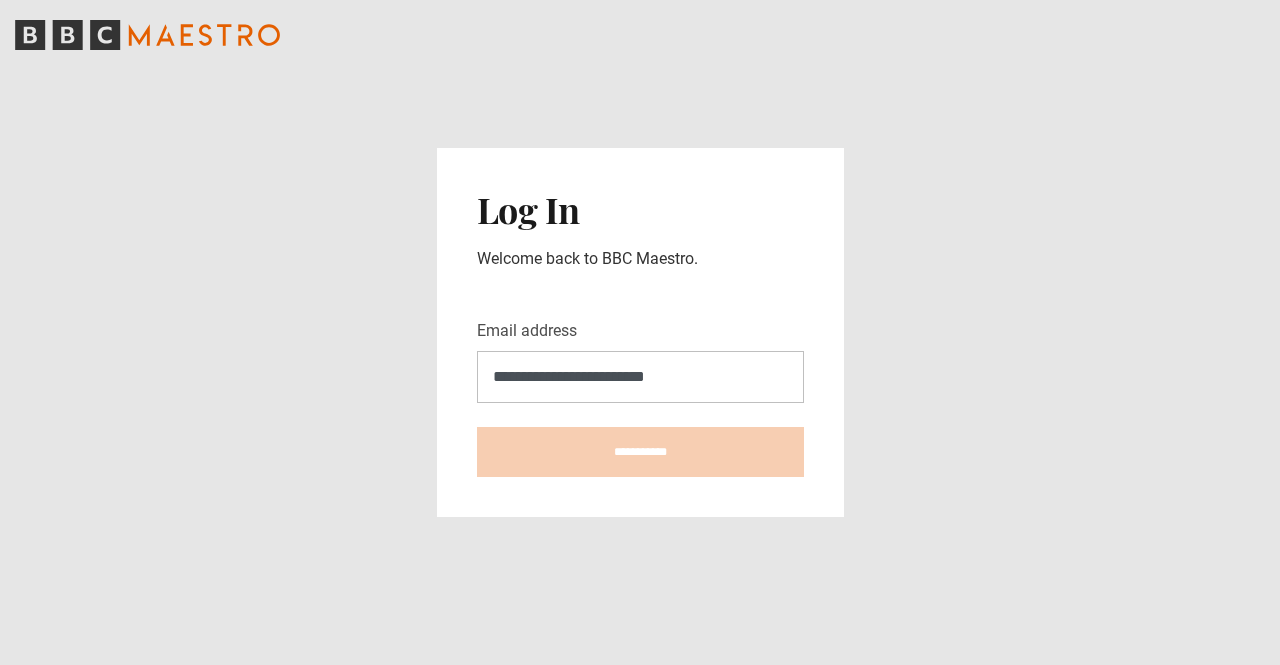 type on "**********" 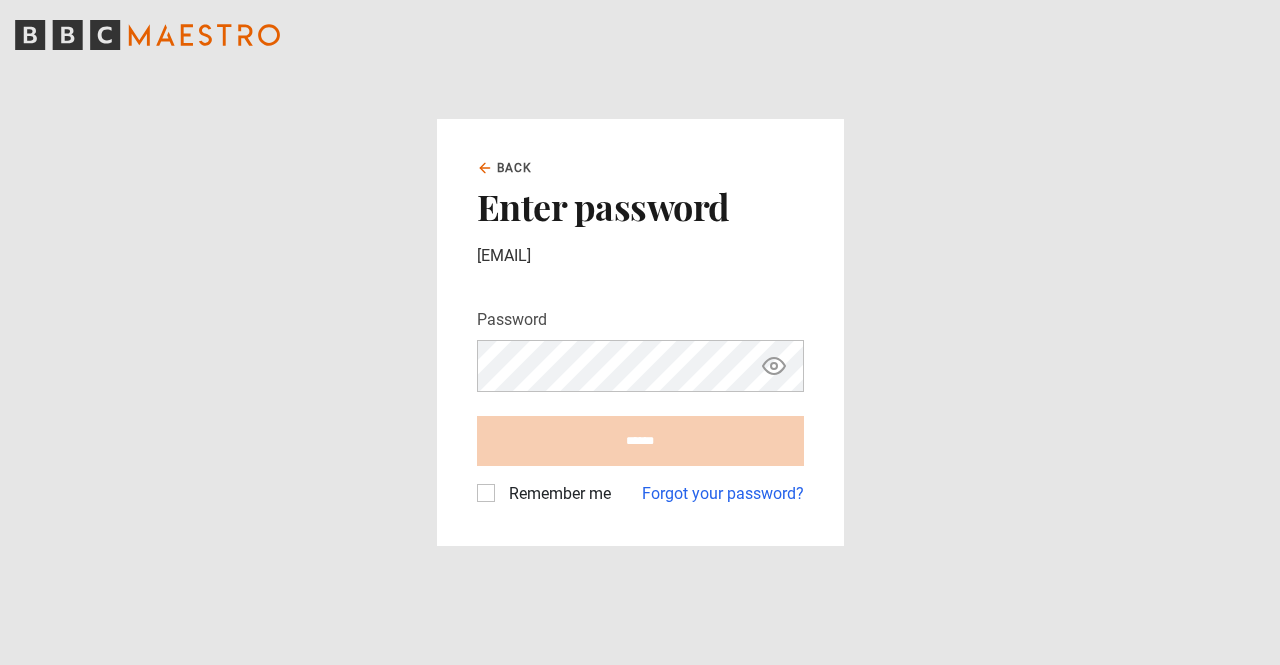 scroll, scrollTop: 0, scrollLeft: 0, axis: both 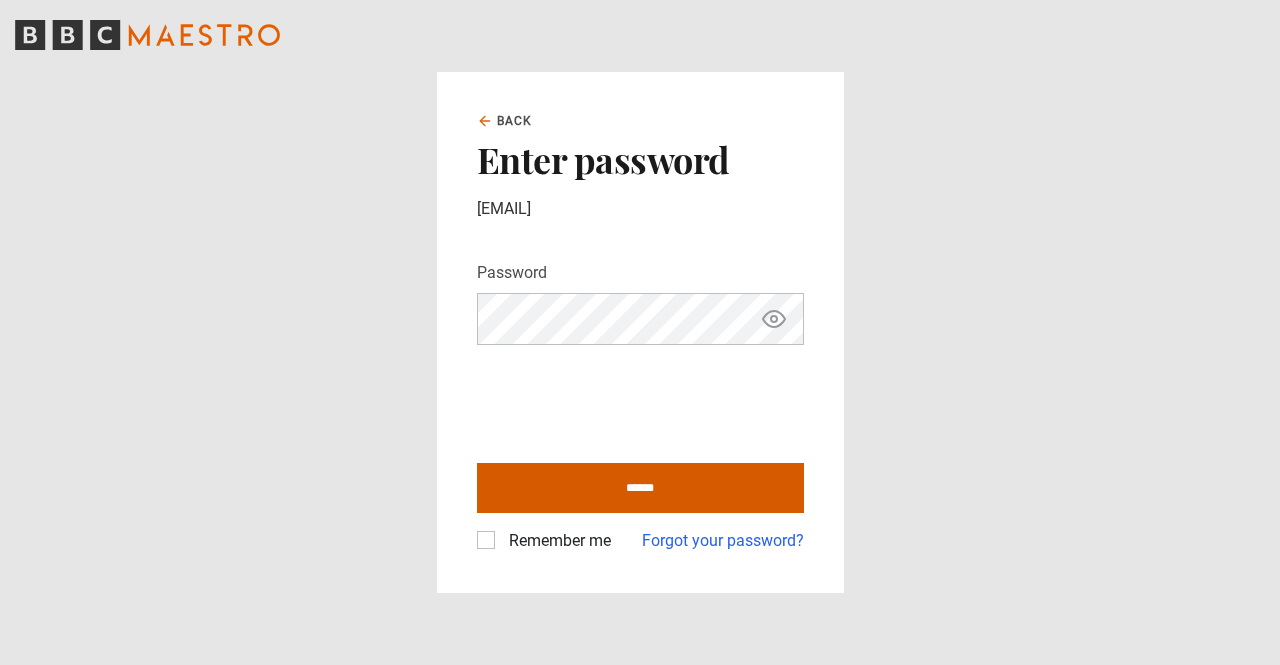 click on "******" at bounding box center (640, 488) 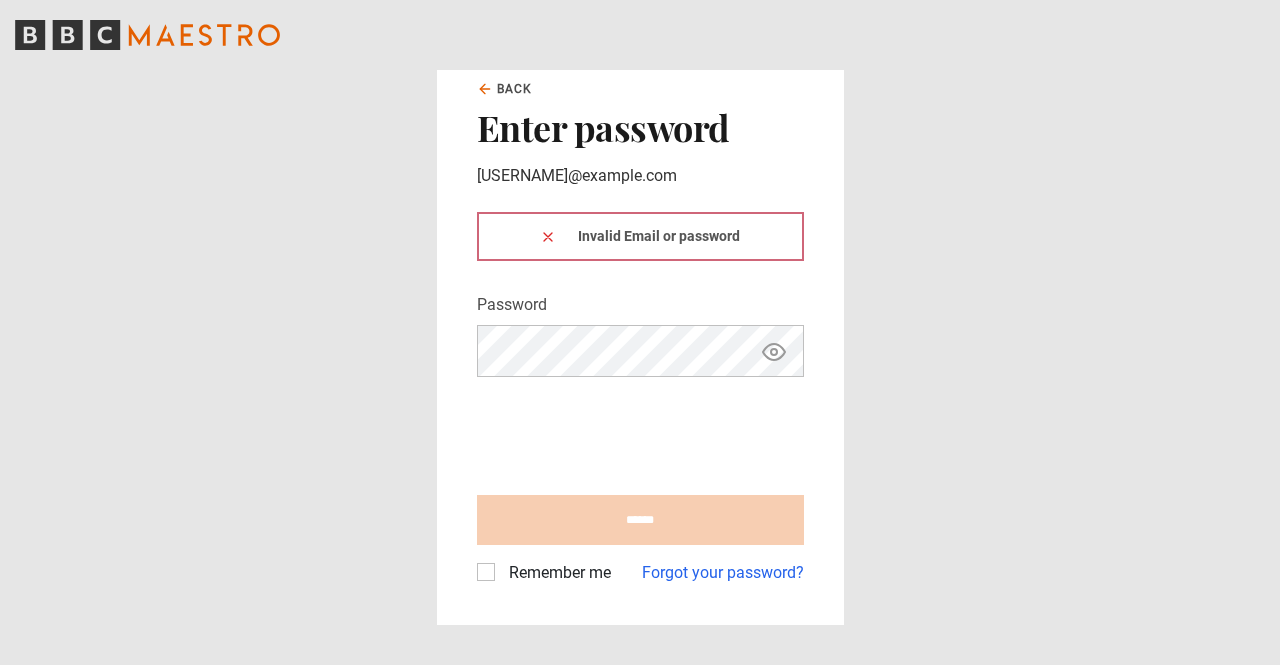 scroll, scrollTop: 0, scrollLeft: 0, axis: both 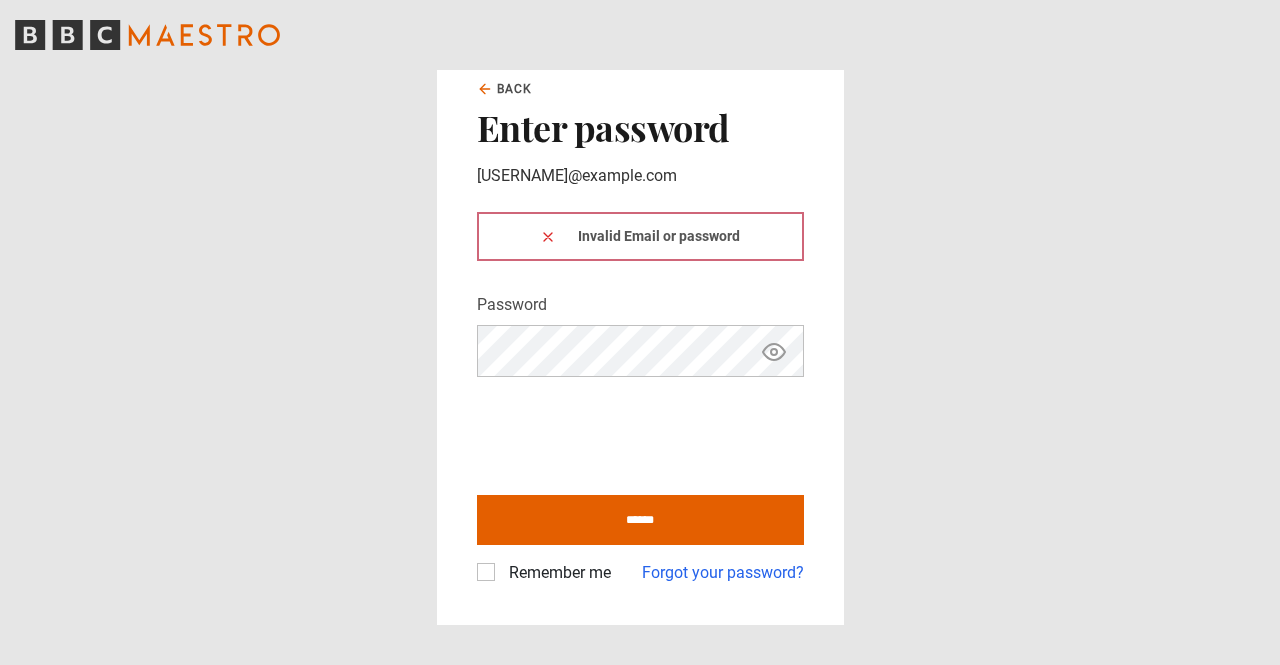 click at bounding box center (548, 236) 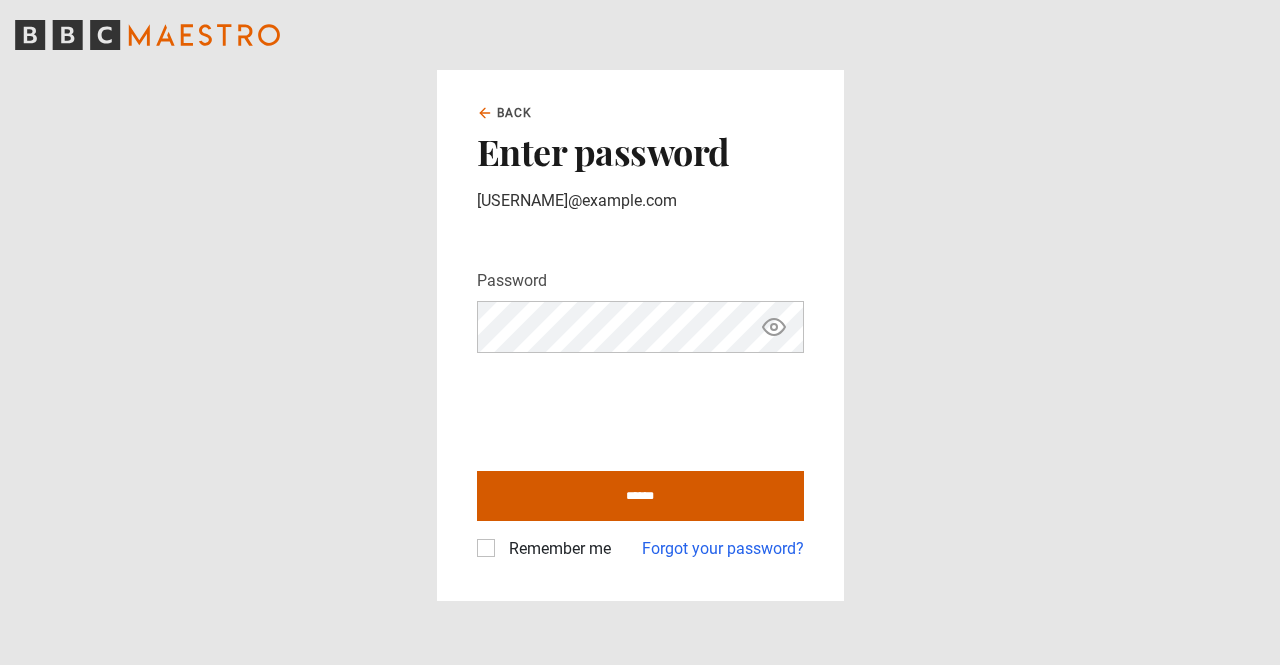 click on "******" at bounding box center [640, 496] 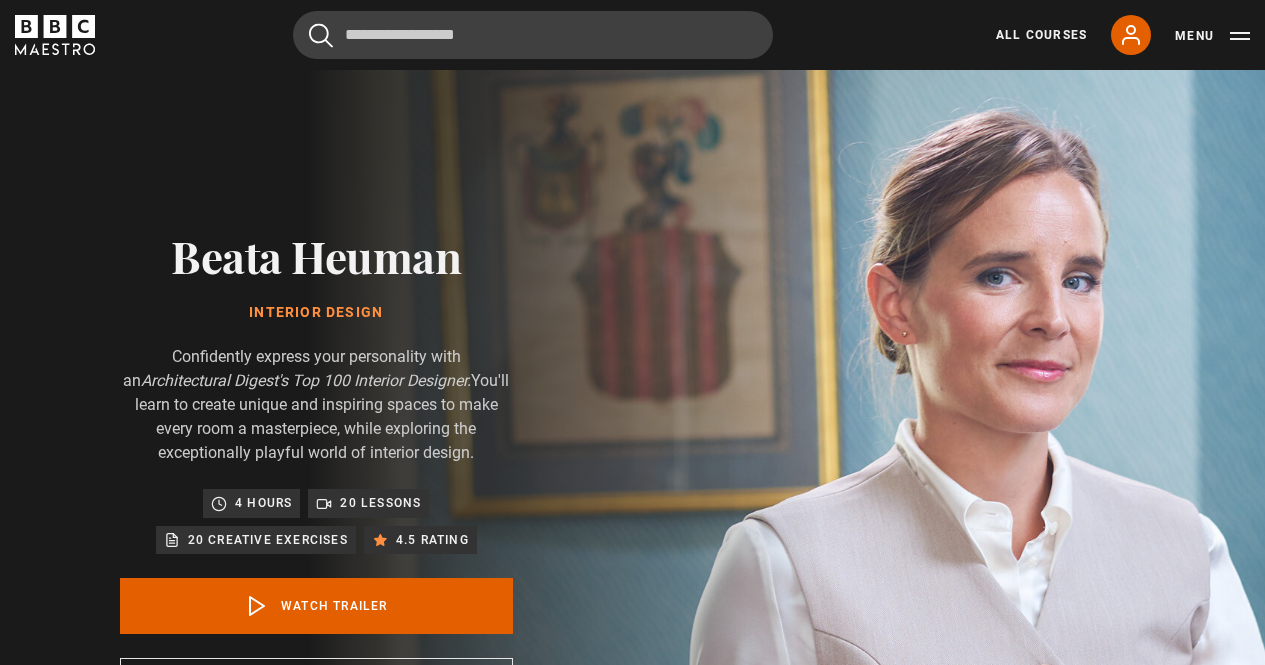 scroll, scrollTop: 0, scrollLeft: 0, axis: both 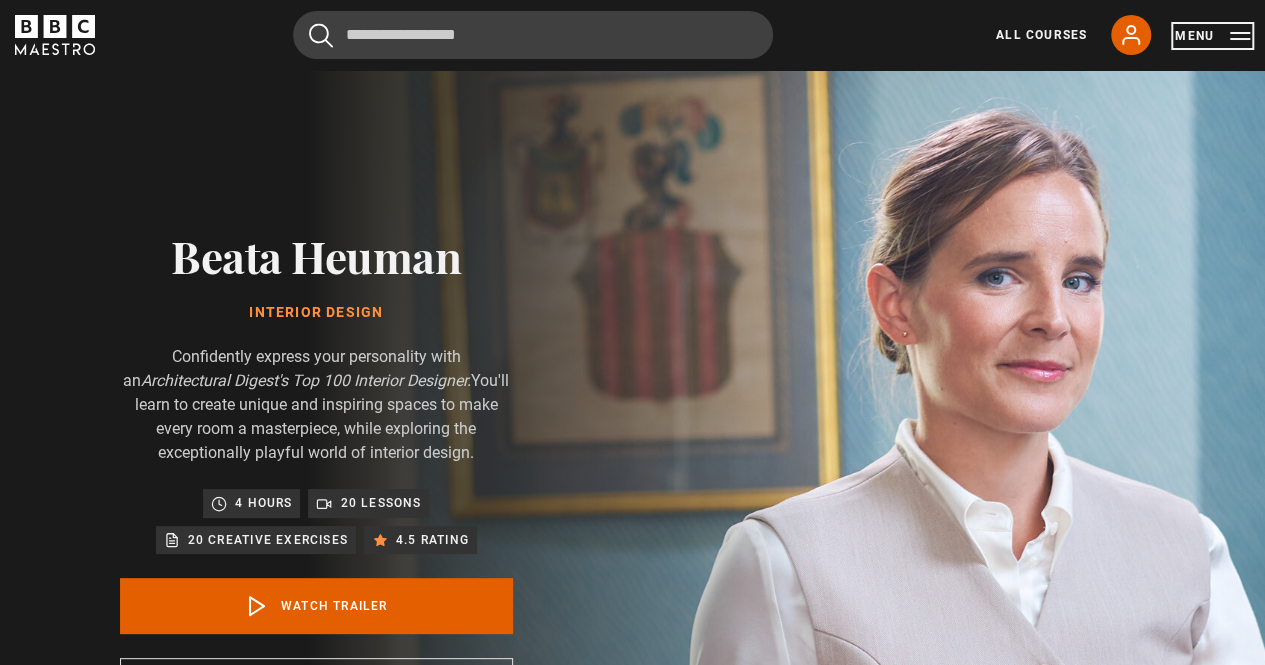 click on "Menu" at bounding box center (1212, 36) 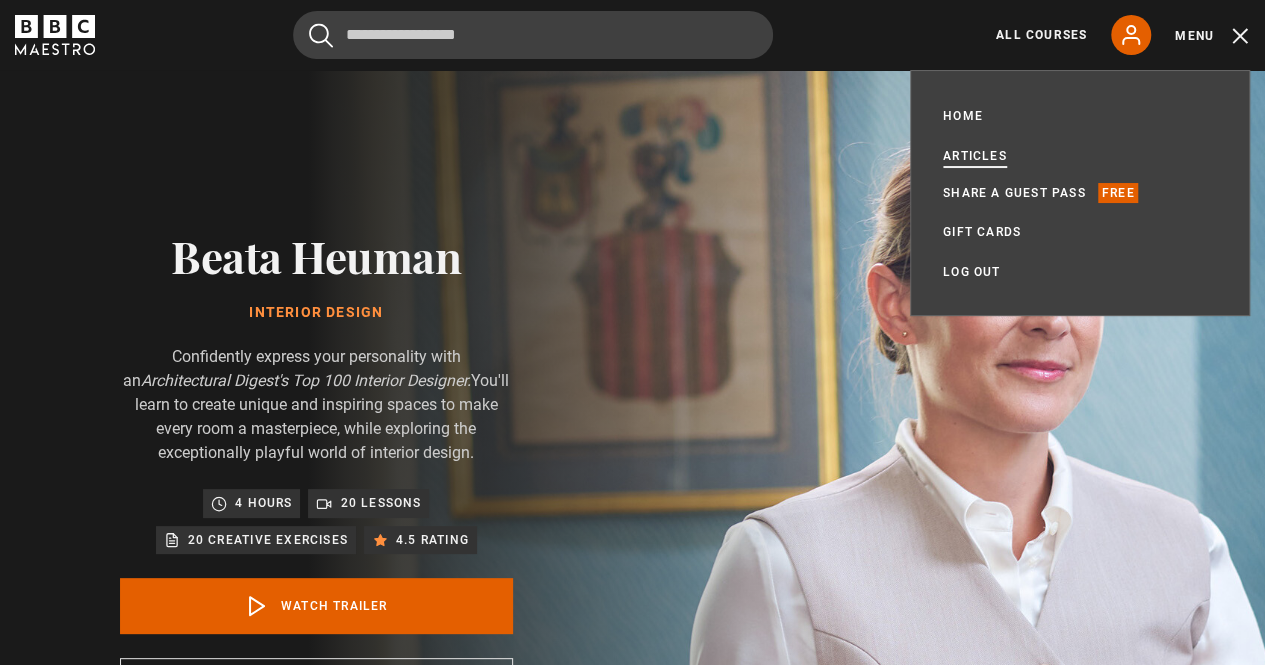 click on "Articles" at bounding box center (975, 156) 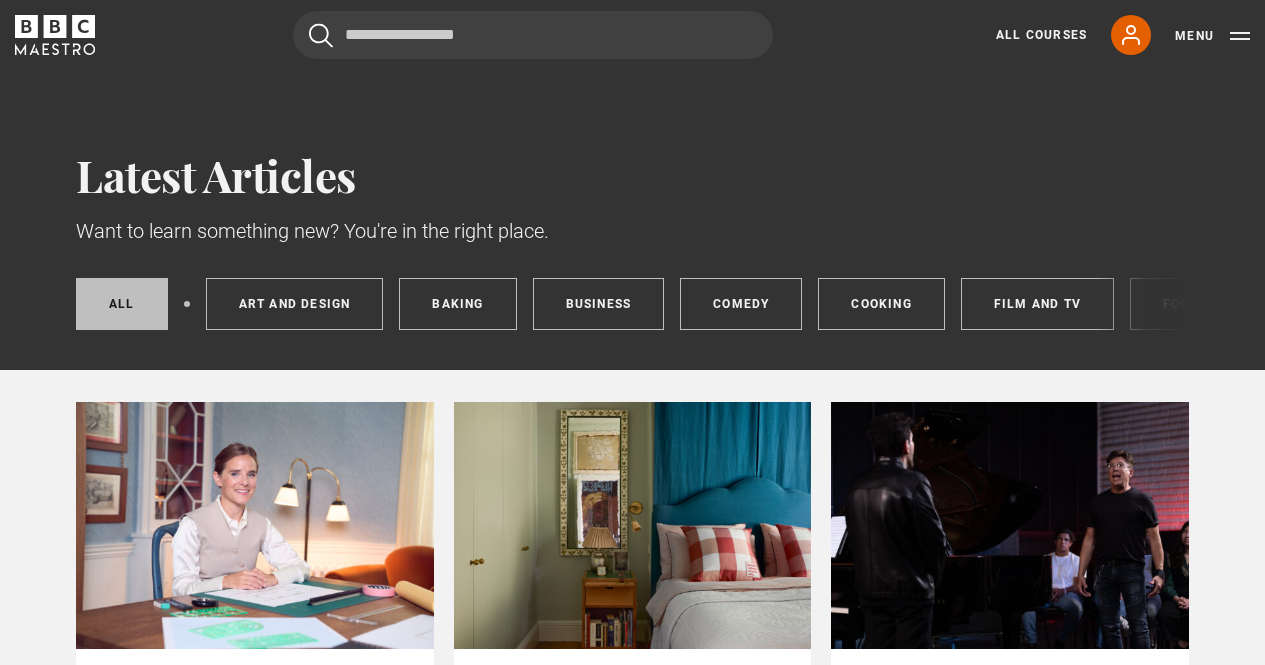 scroll, scrollTop: 0, scrollLeft: 0, axis: both 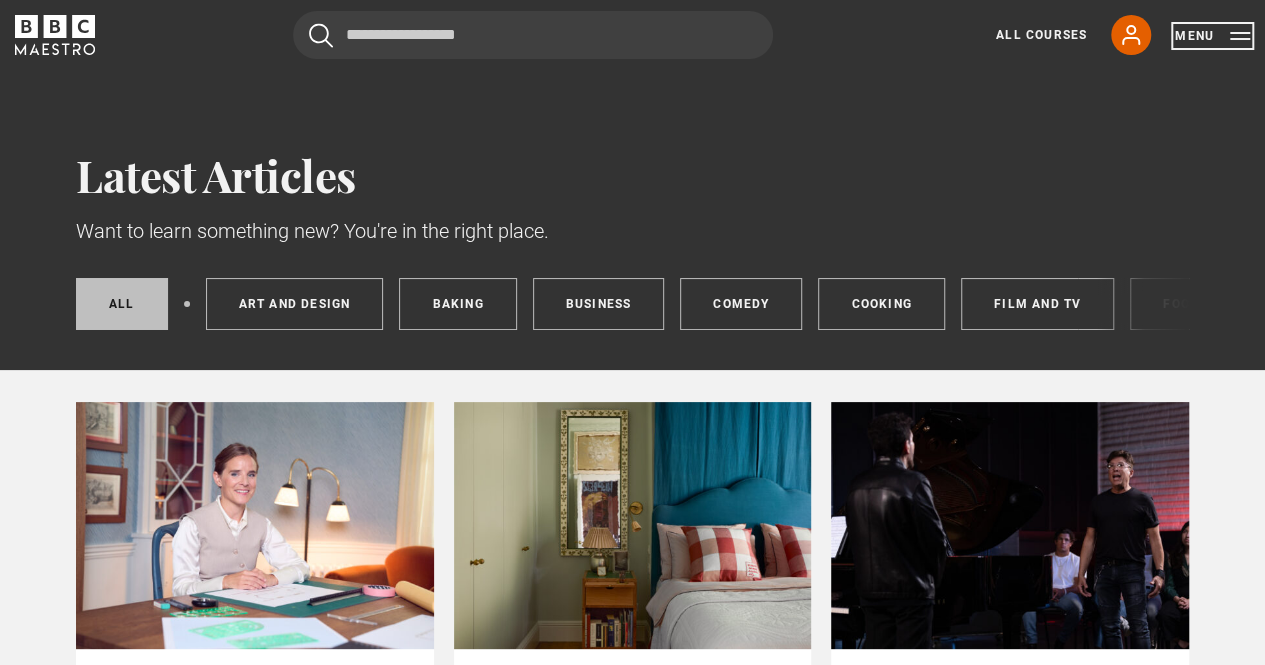 click on "Menu" at bounding box center [1212, 36] 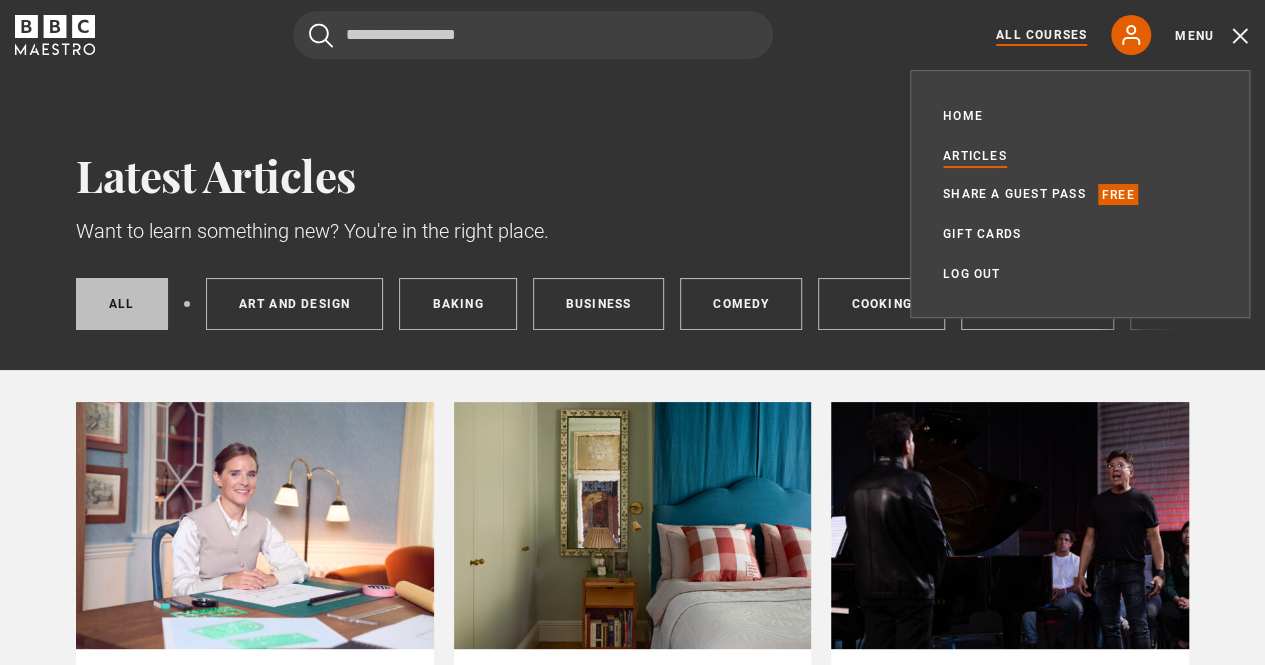 click on "All Courses" at bounding box center (1041, 35) 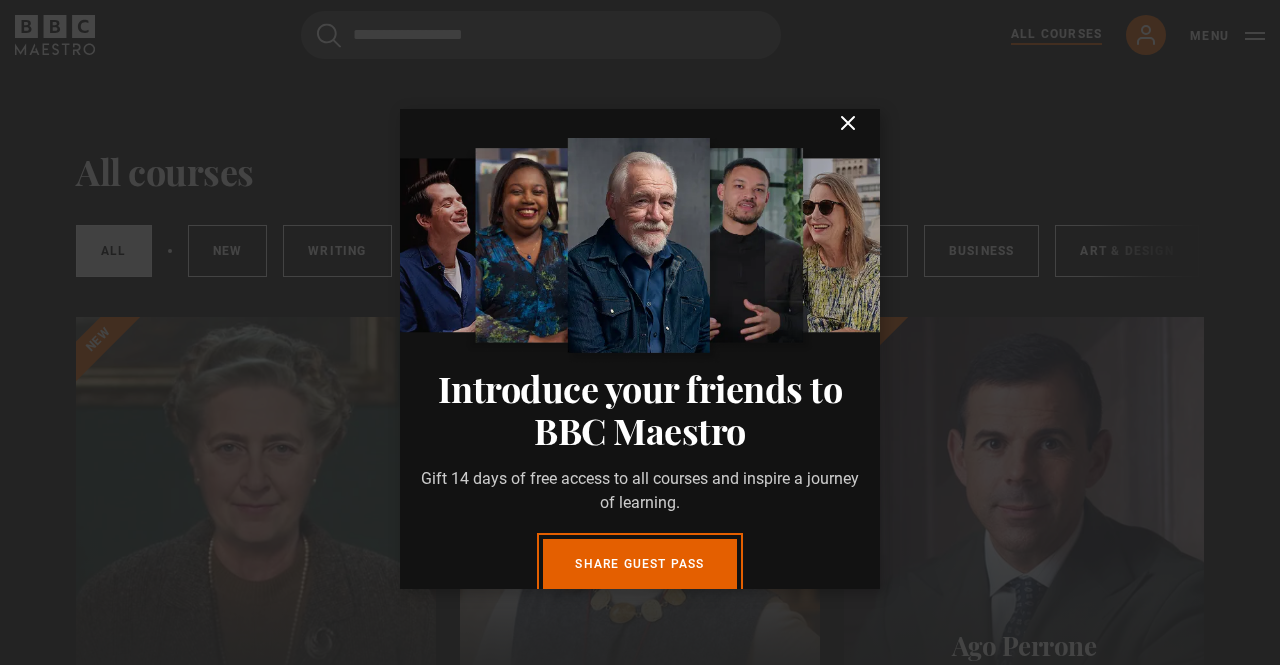 scroll, scrollTop: 0, scrollLeft: 0, axis: both 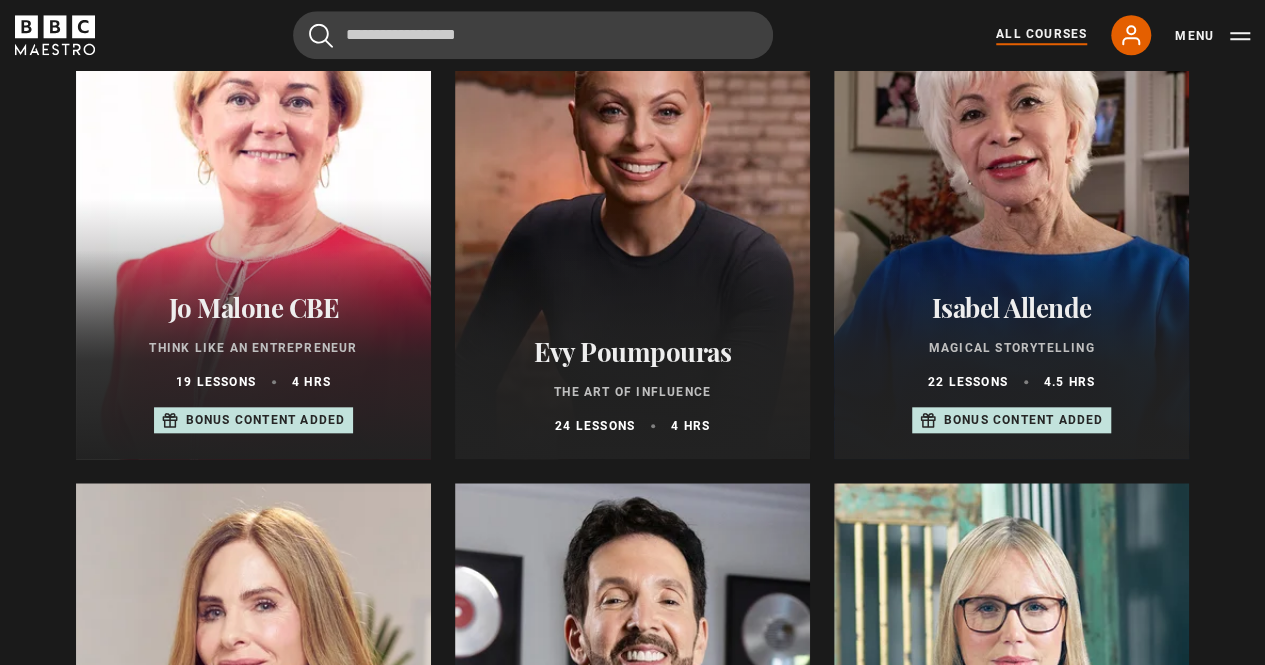 click at bounding box center (1011, 219) 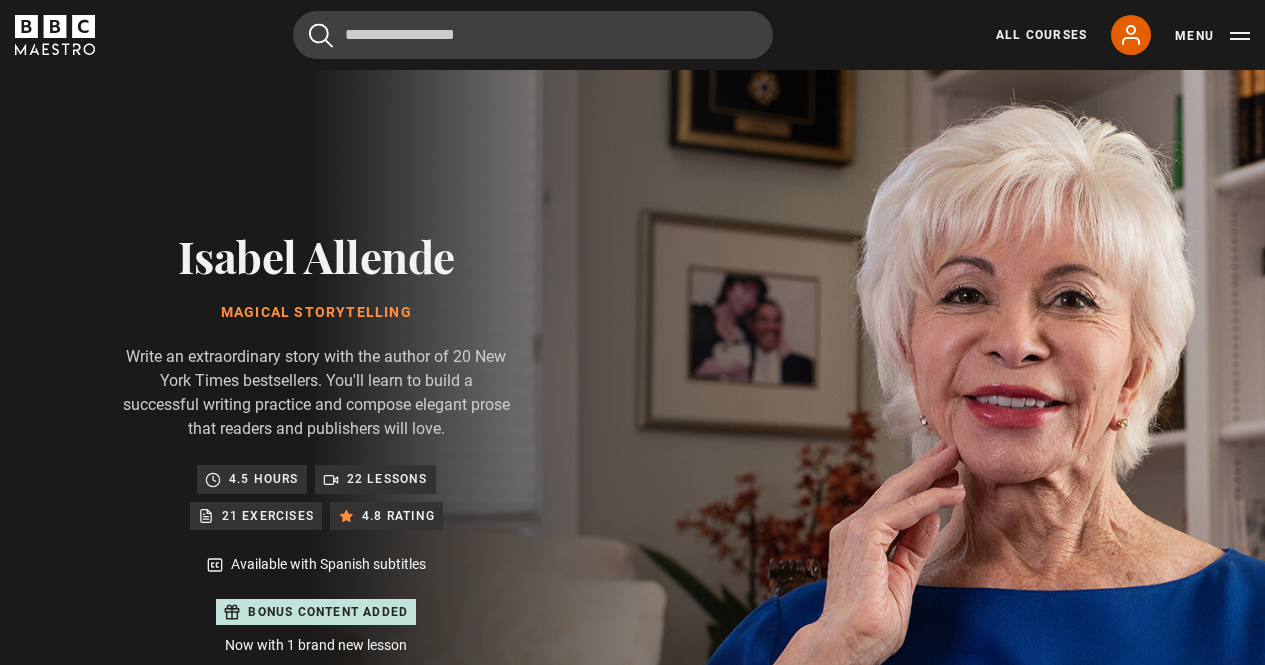 scroll, scrollTop: 977, scrollLeft: 0, axis: vertical 